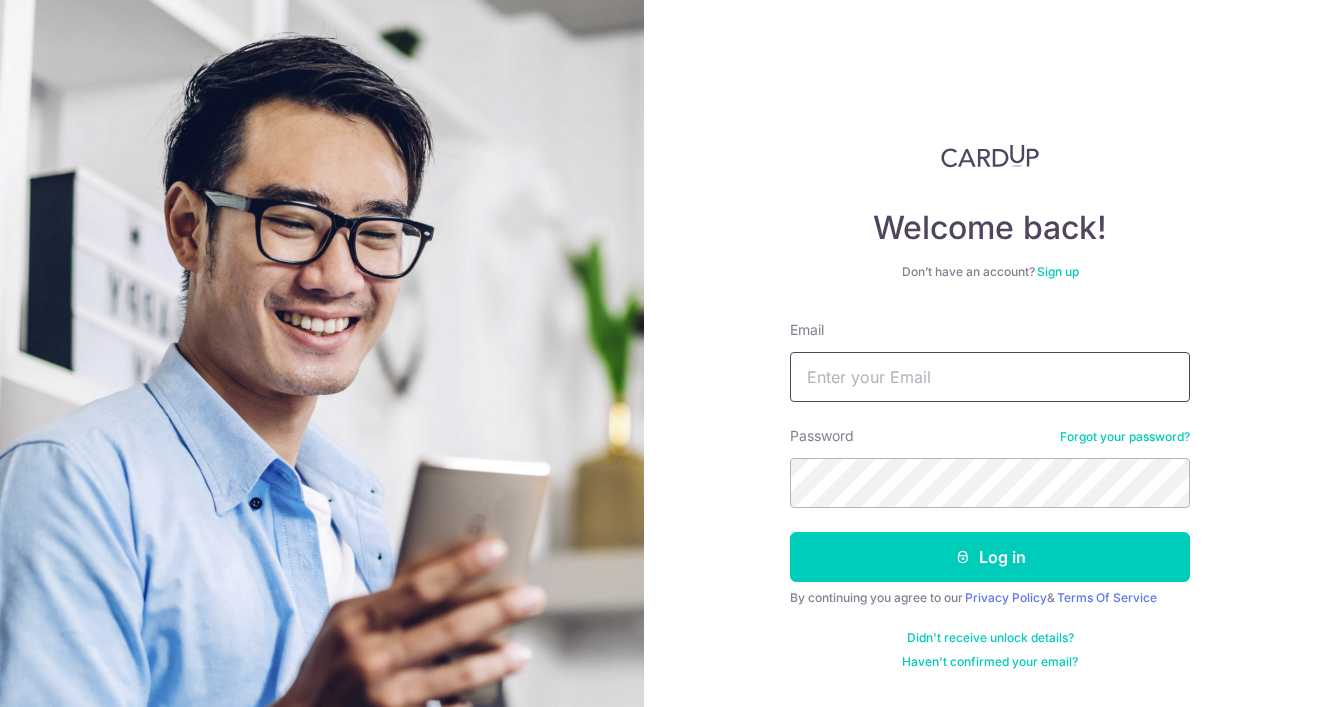 click on "Email" at bounding box center [990, 377] 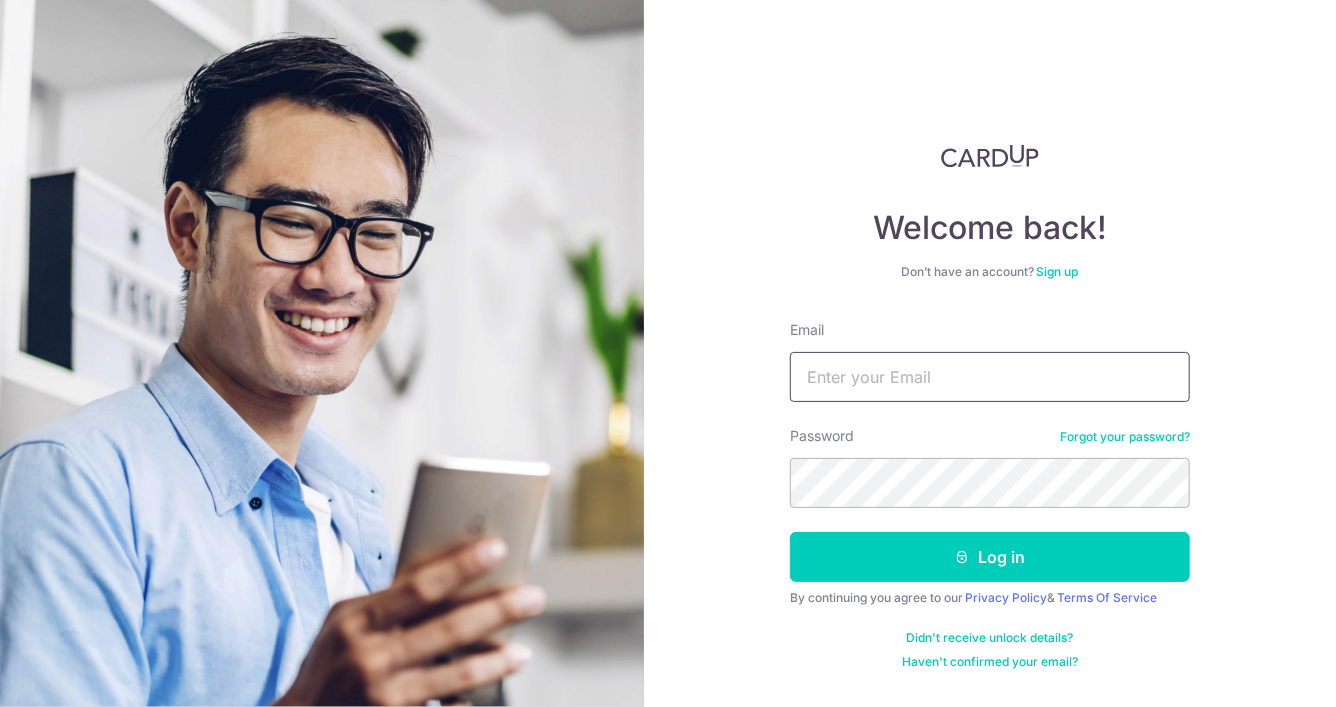 scroll, scrollTop: 0, scrollLeft: 0, axis: both 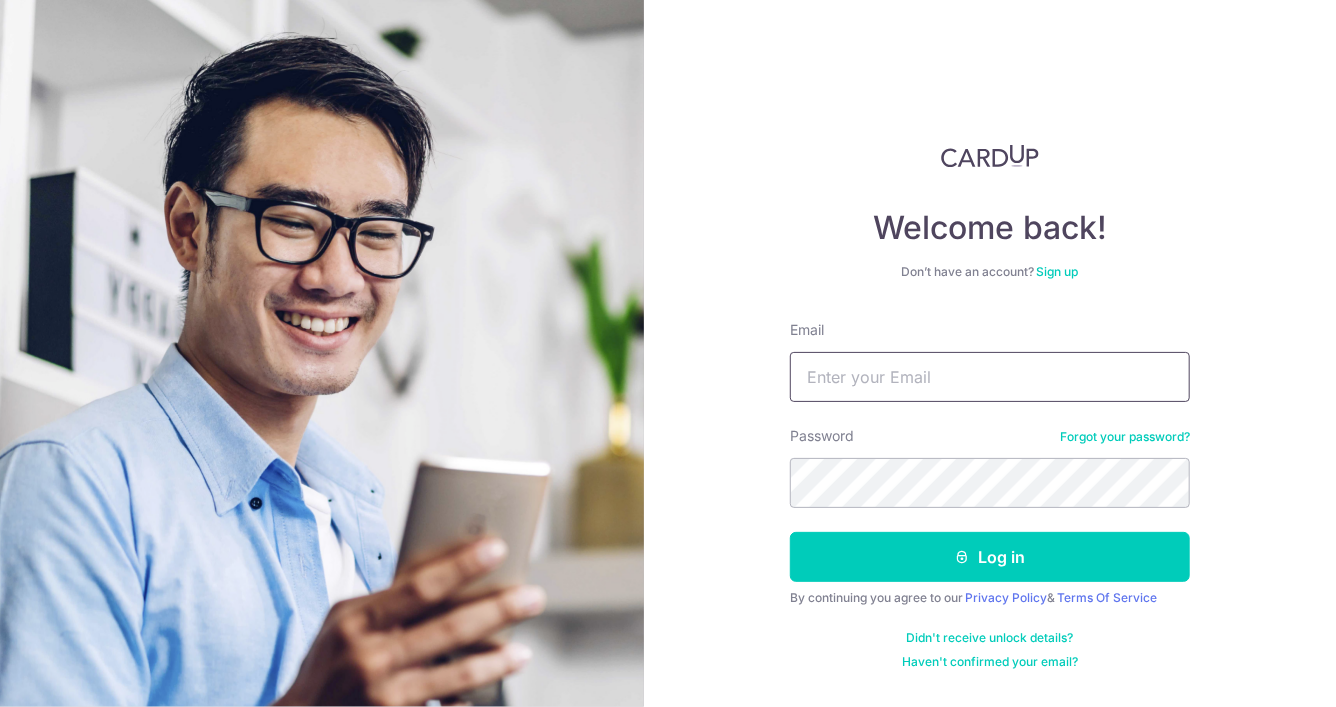 type on "[EMAIL]" 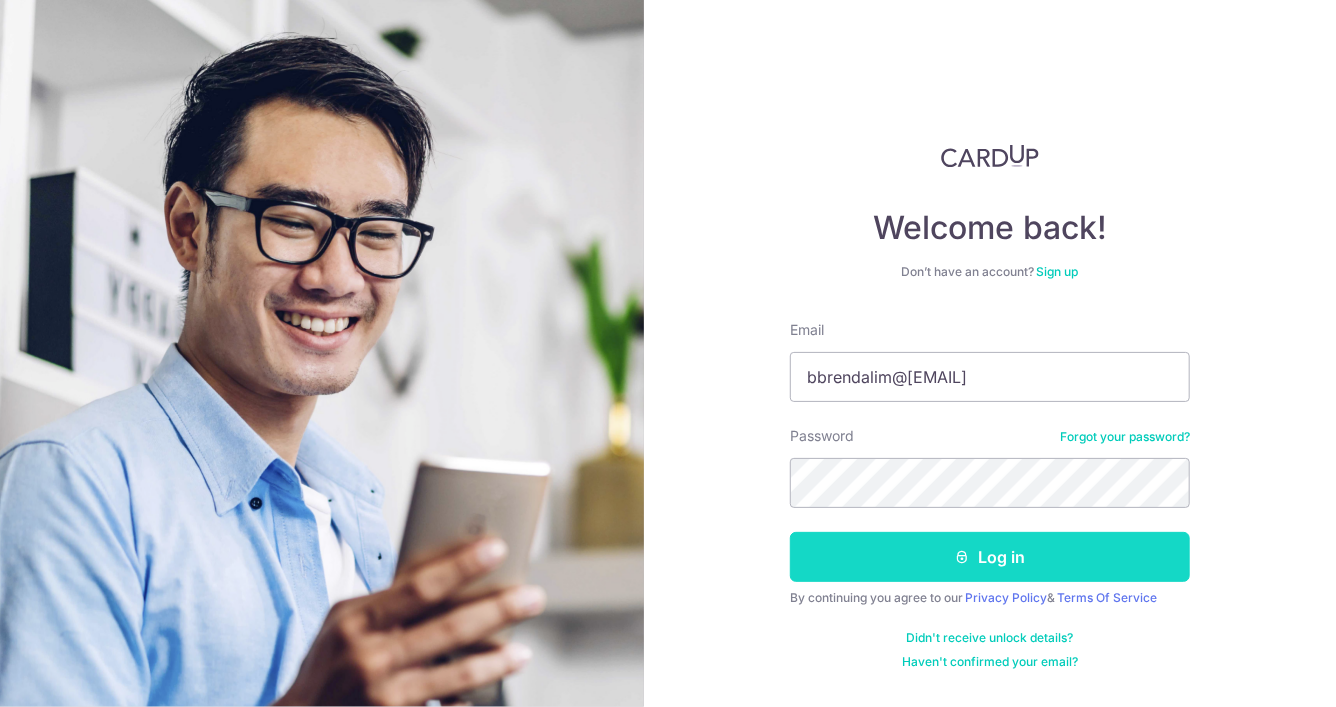 click on "Log in" at bounding box center (990, 557) 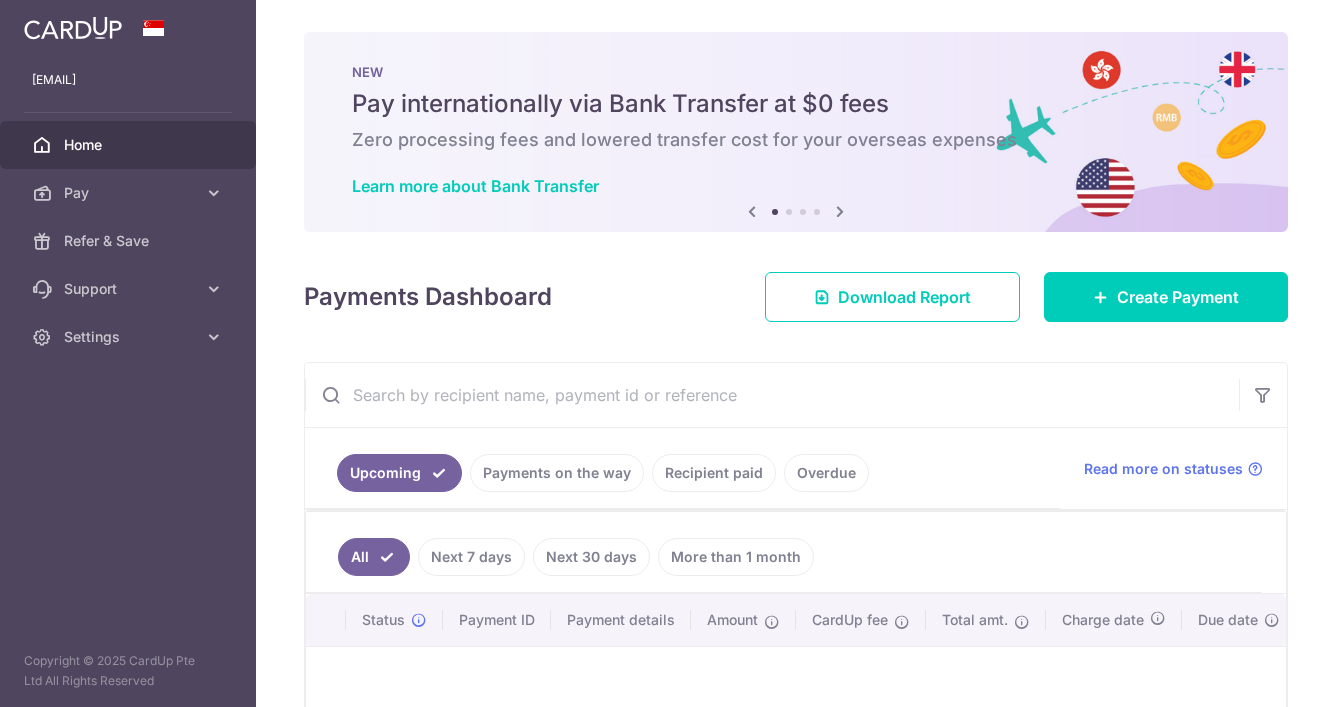 scroll, scrollTop: 0, scrollLeft: 0, axis: both 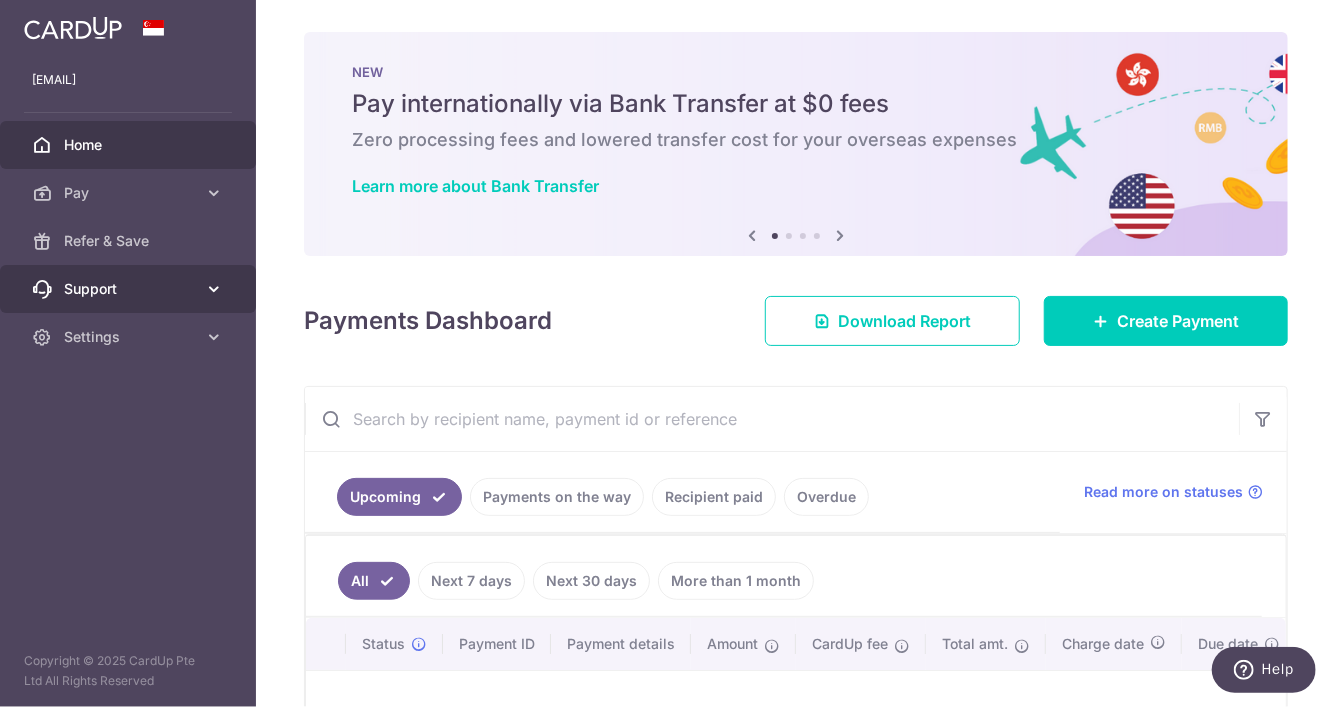 click at bounding box center (214, 289) 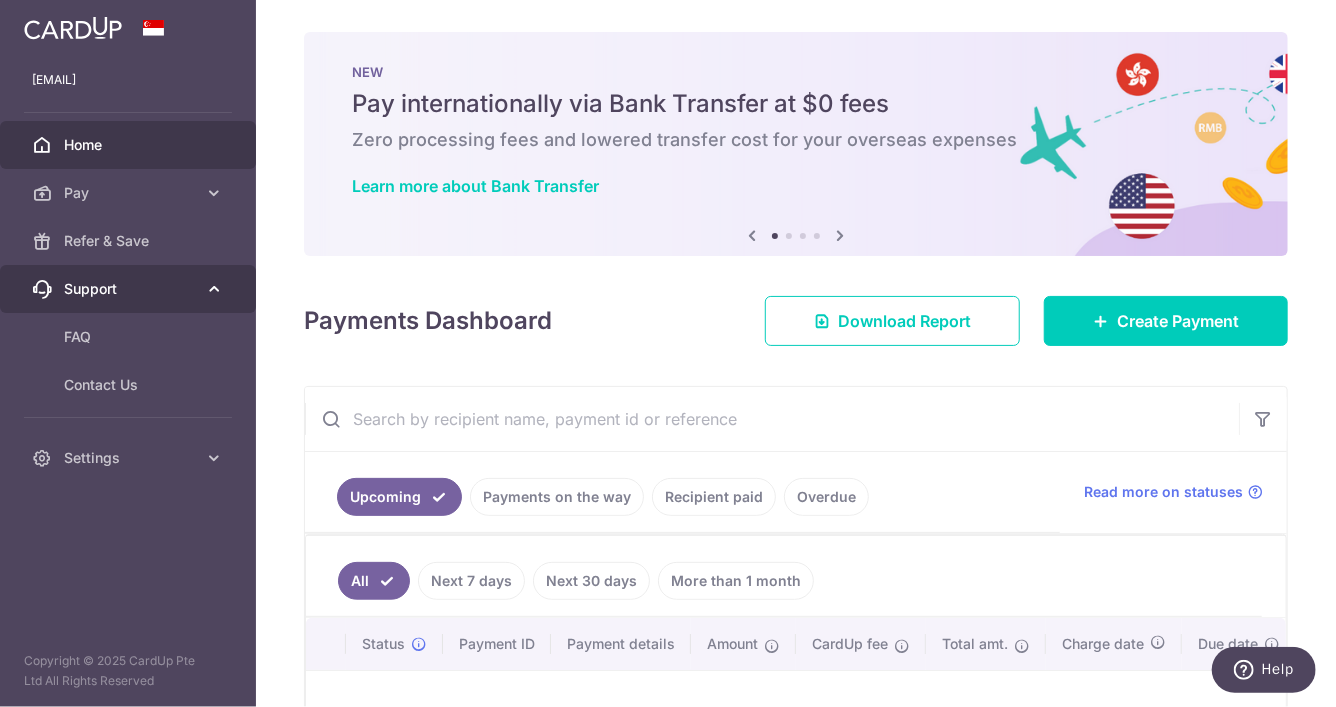 click at bounding box center (214, 289) 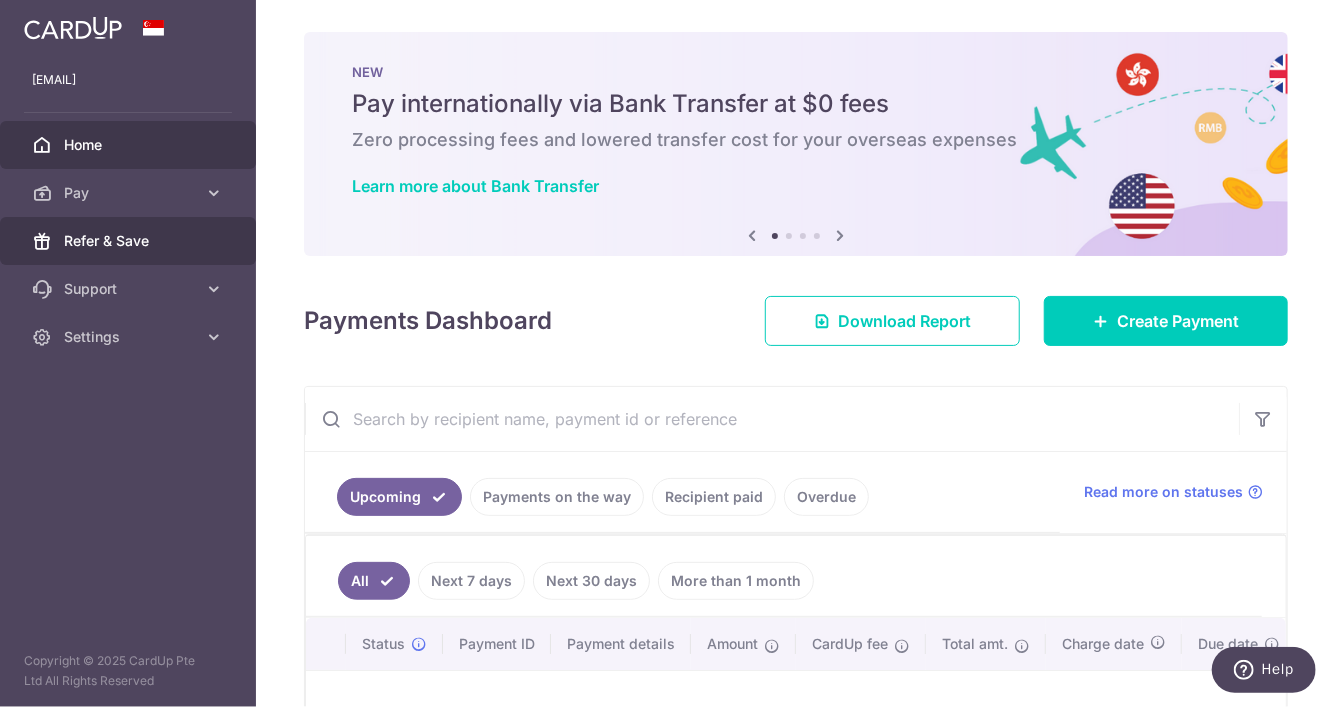 click on "Refer & Save" at bounding box center [130, 241] 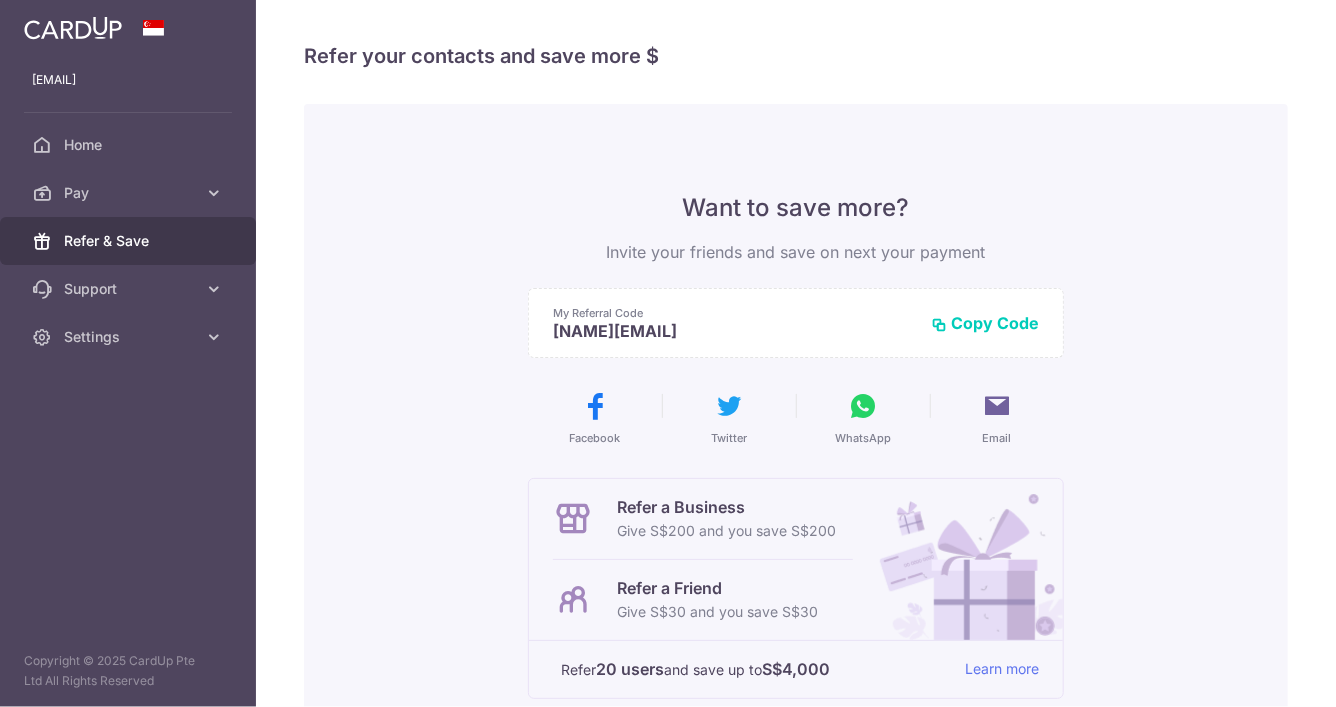 scroll, scrollTop: 0, scrollLeft: 0, axis: both 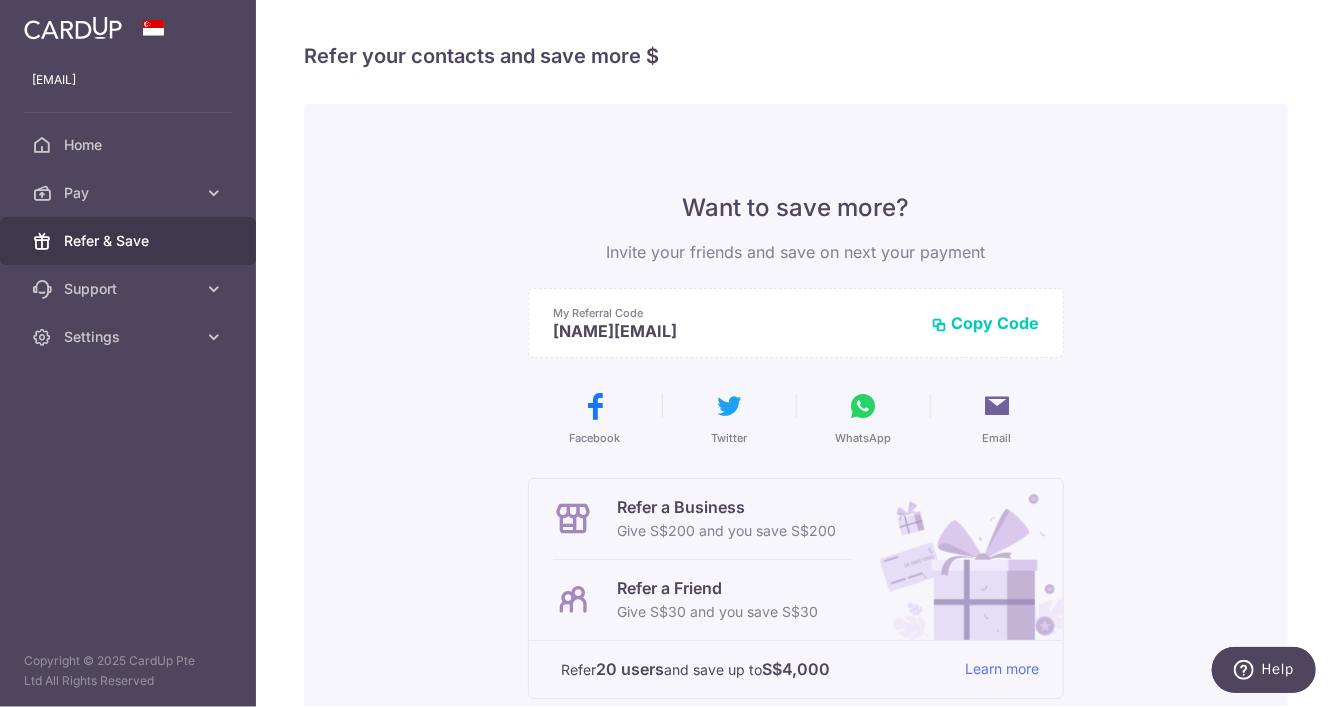 click at bounding box center (863, 406) 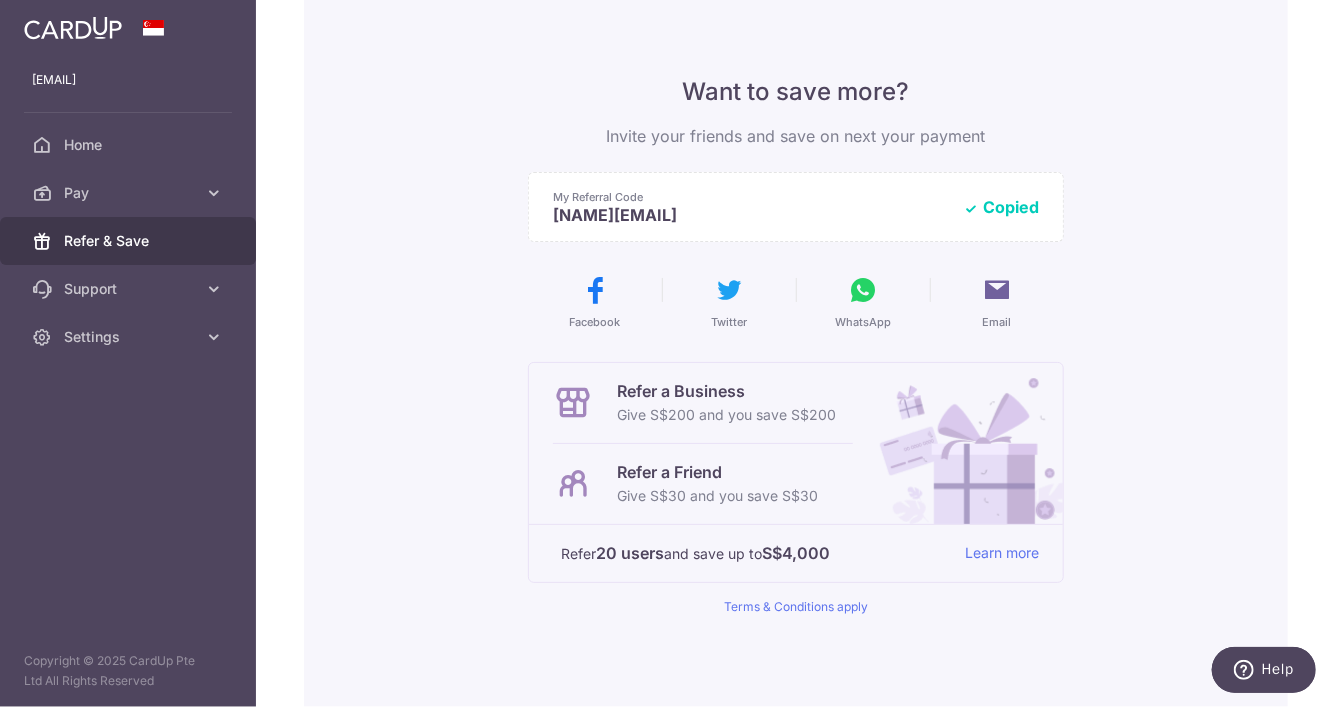 scroll, scrollTop: 0, scrollLeft: 0, axis: both 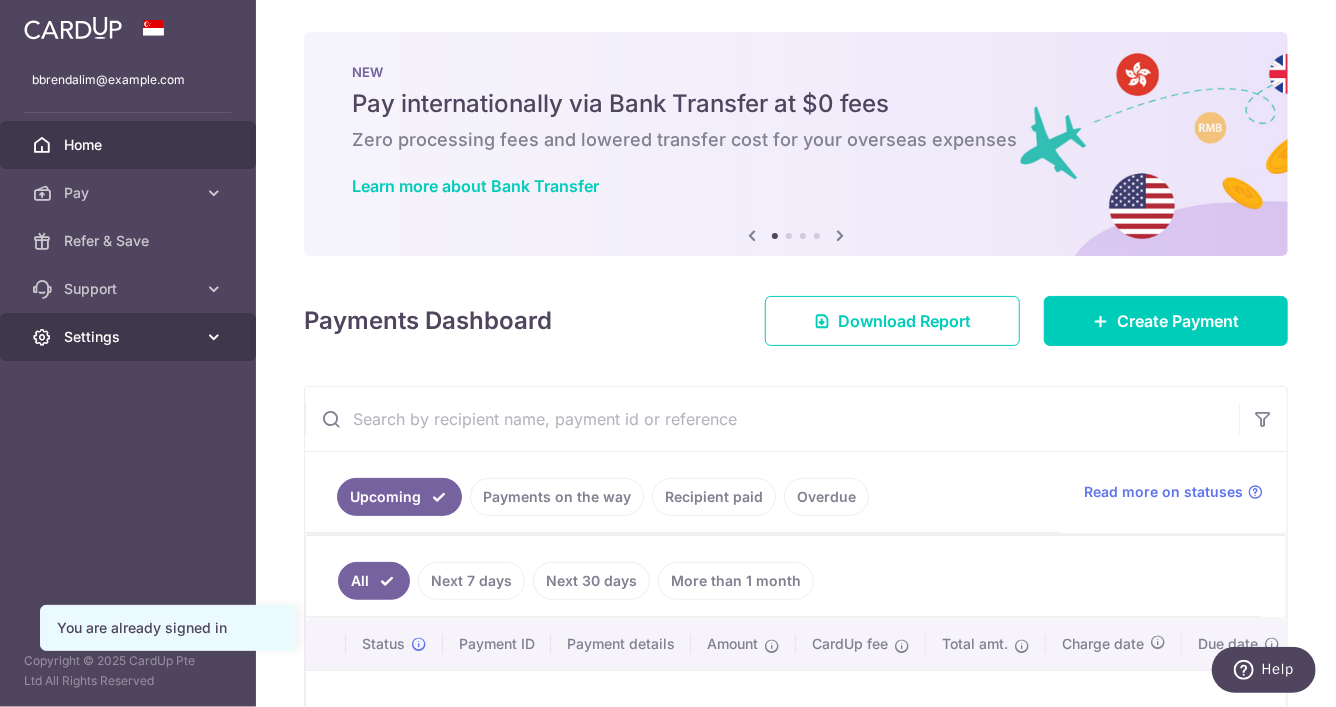 click on "Settings" at bounding box center (130, 337) 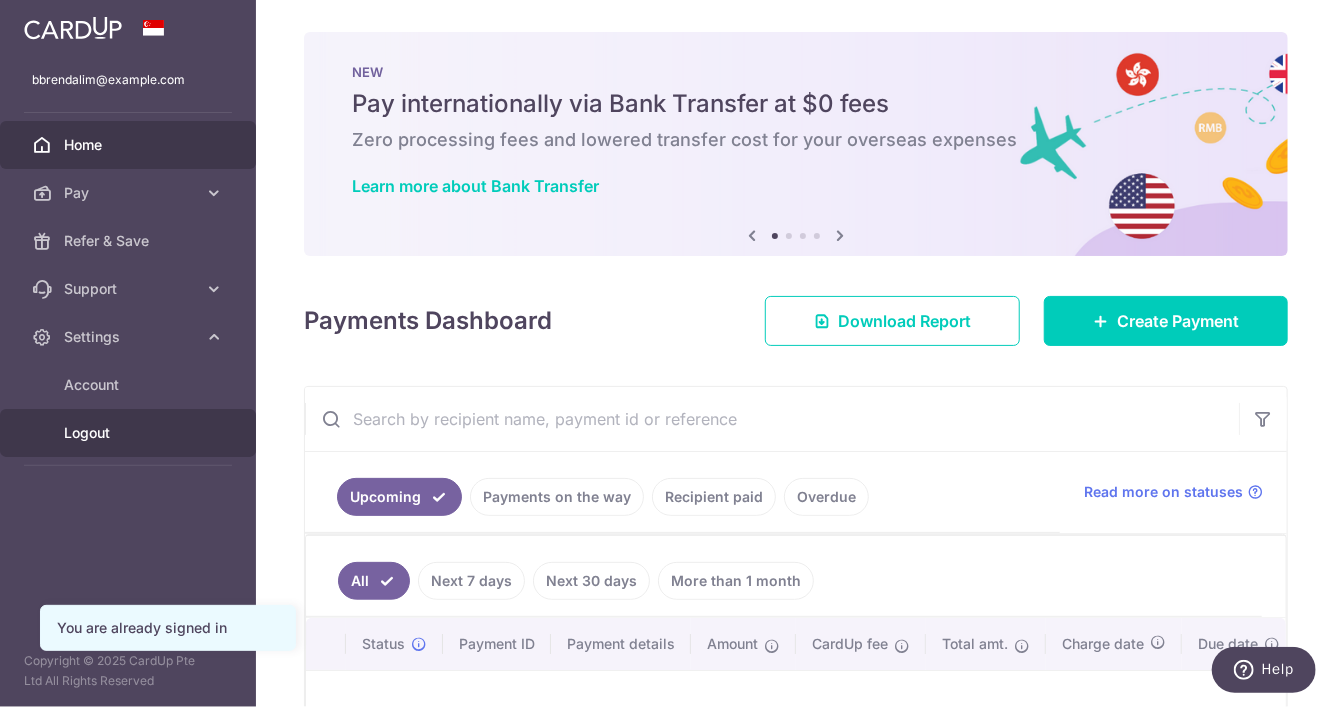 click on "Logout" at bounding box center (130, 433) 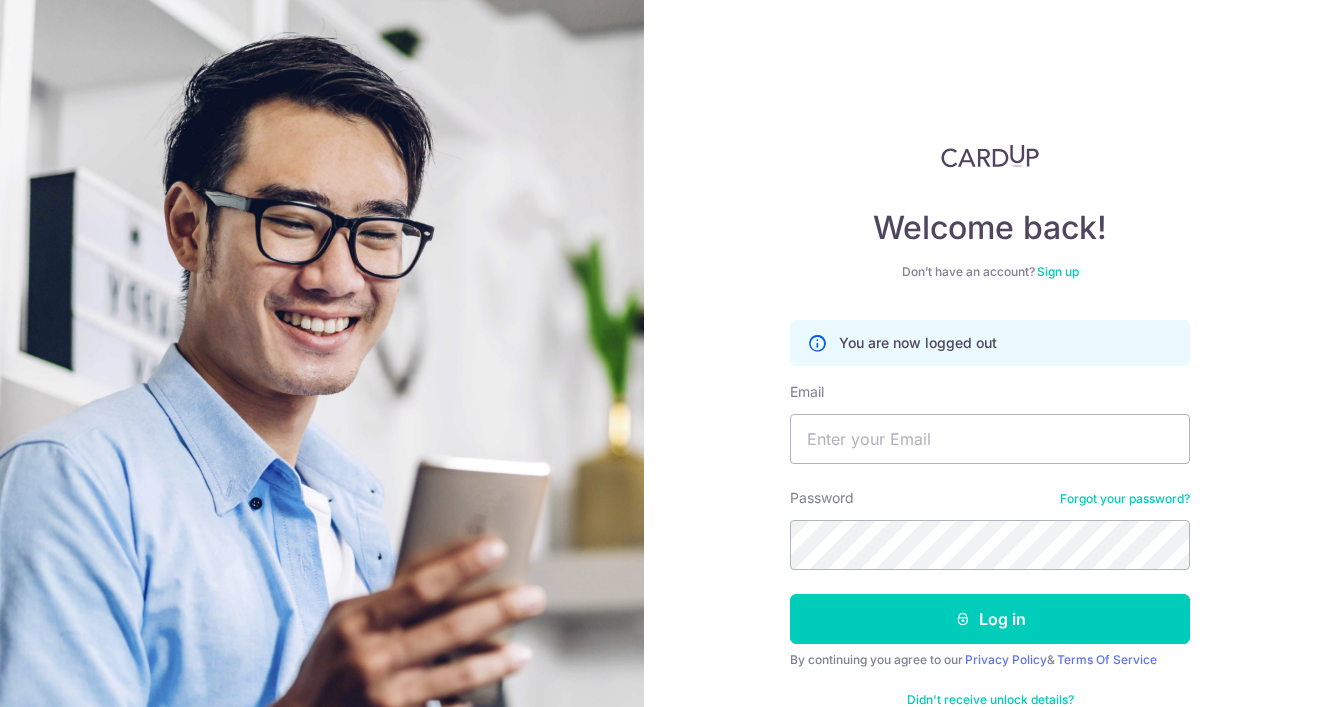 scroll, scrollTop: 0, scrollLeft: 0, axis: both 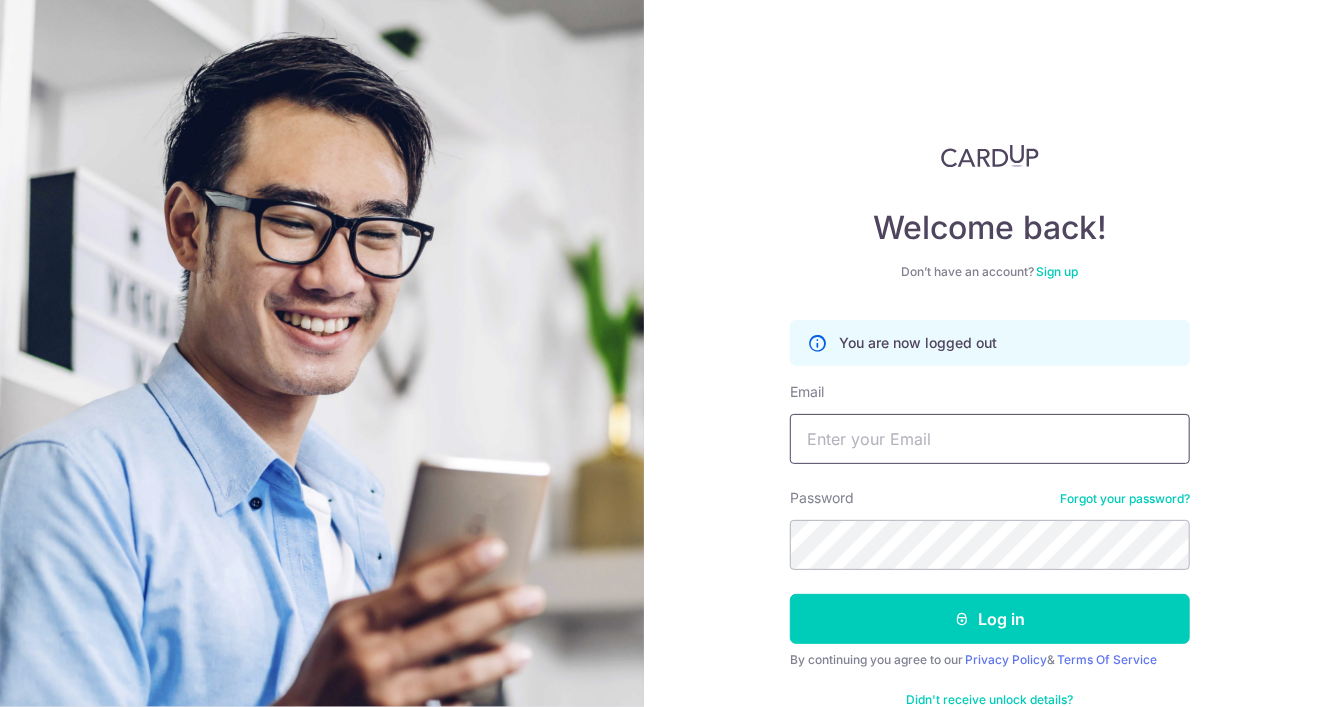 click on "Email" at bounding box center [990, 439] 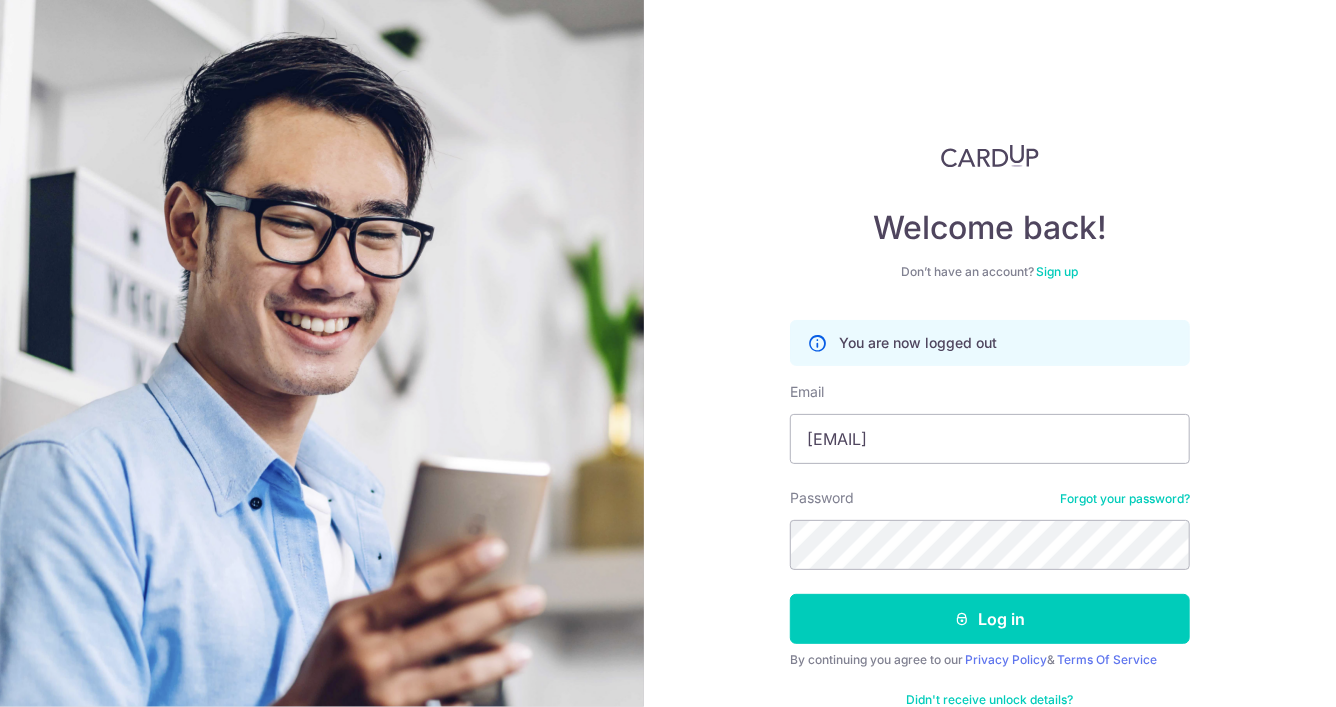 click on "Welcome back!
Don’t have an account?  Sign up
You are now logged out
Email
bbrendalim@gmail.com
Password
Forgot your password?
Log in
By continuing you agree to our
Privacy Policy
&  Terms Of Service
Didn't receive unlock details?
Haven't confirmed your email?" at bounding box center [990, 353] 